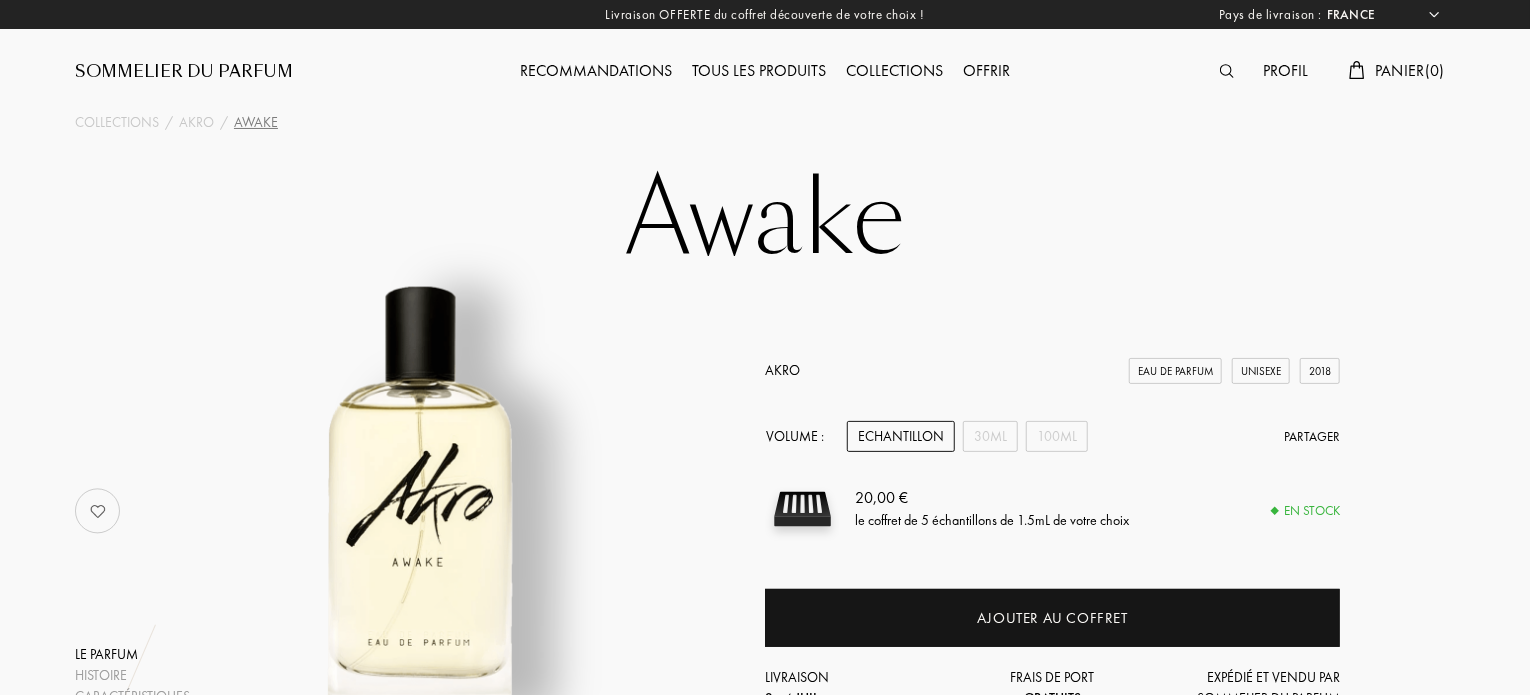 scroll, scrollTop: 0, scrollLeft: 0, axis: both 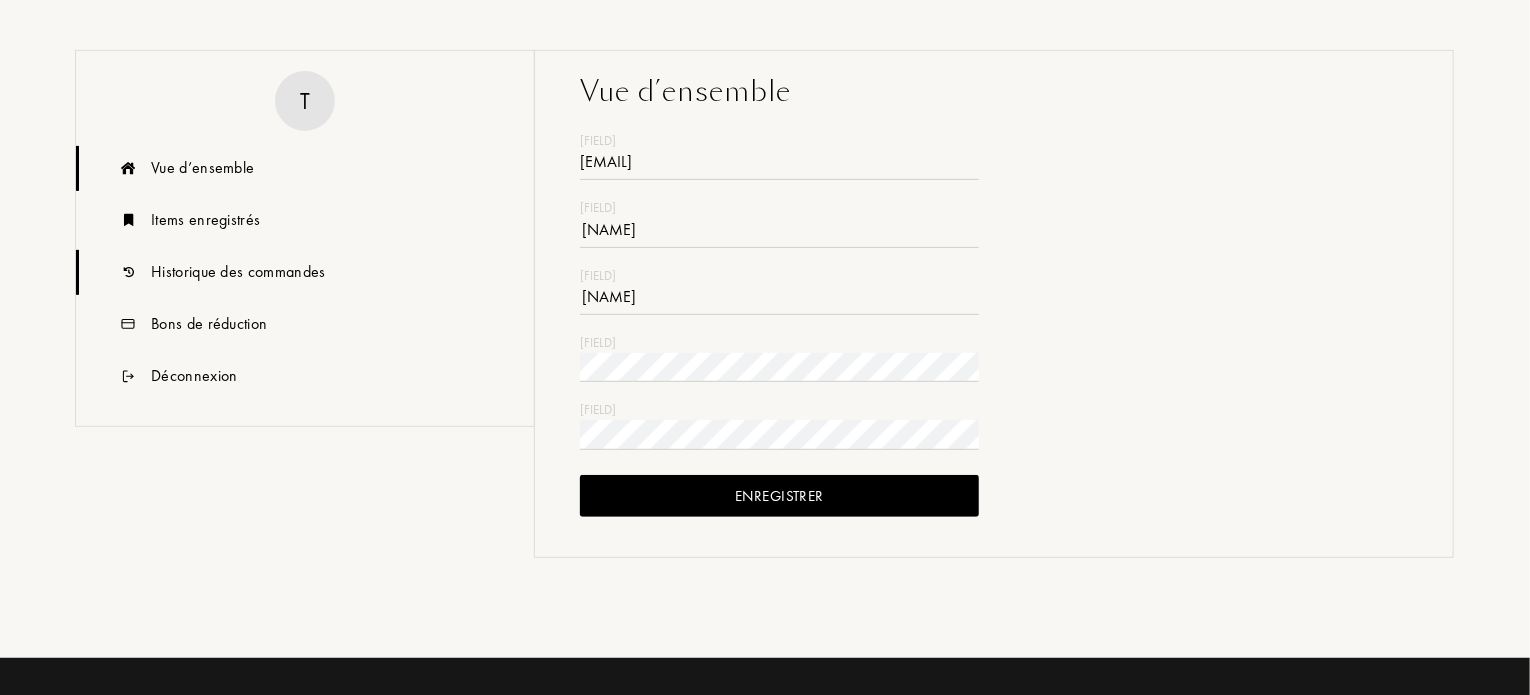 type on "[EMAIL]" 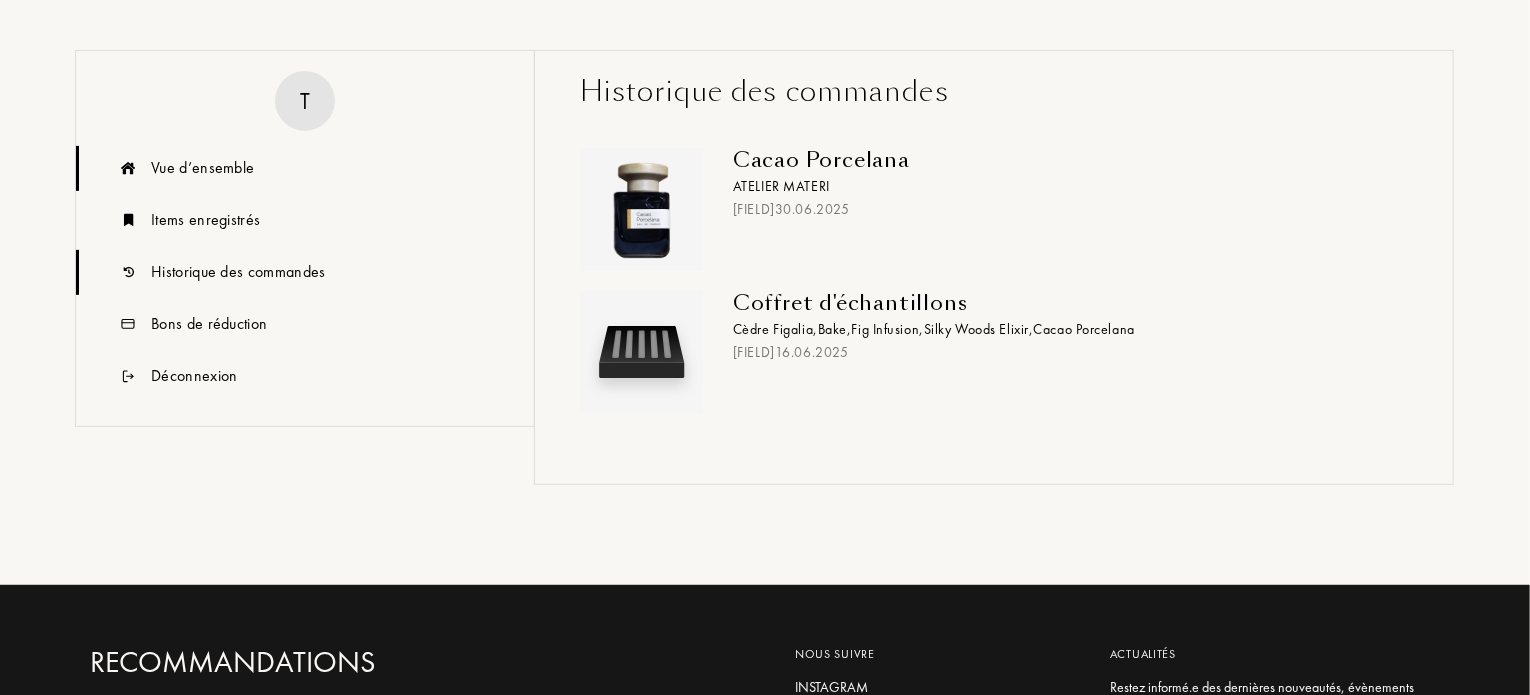 click on "Vue d’ensemble" at bounding box center (202, 168) 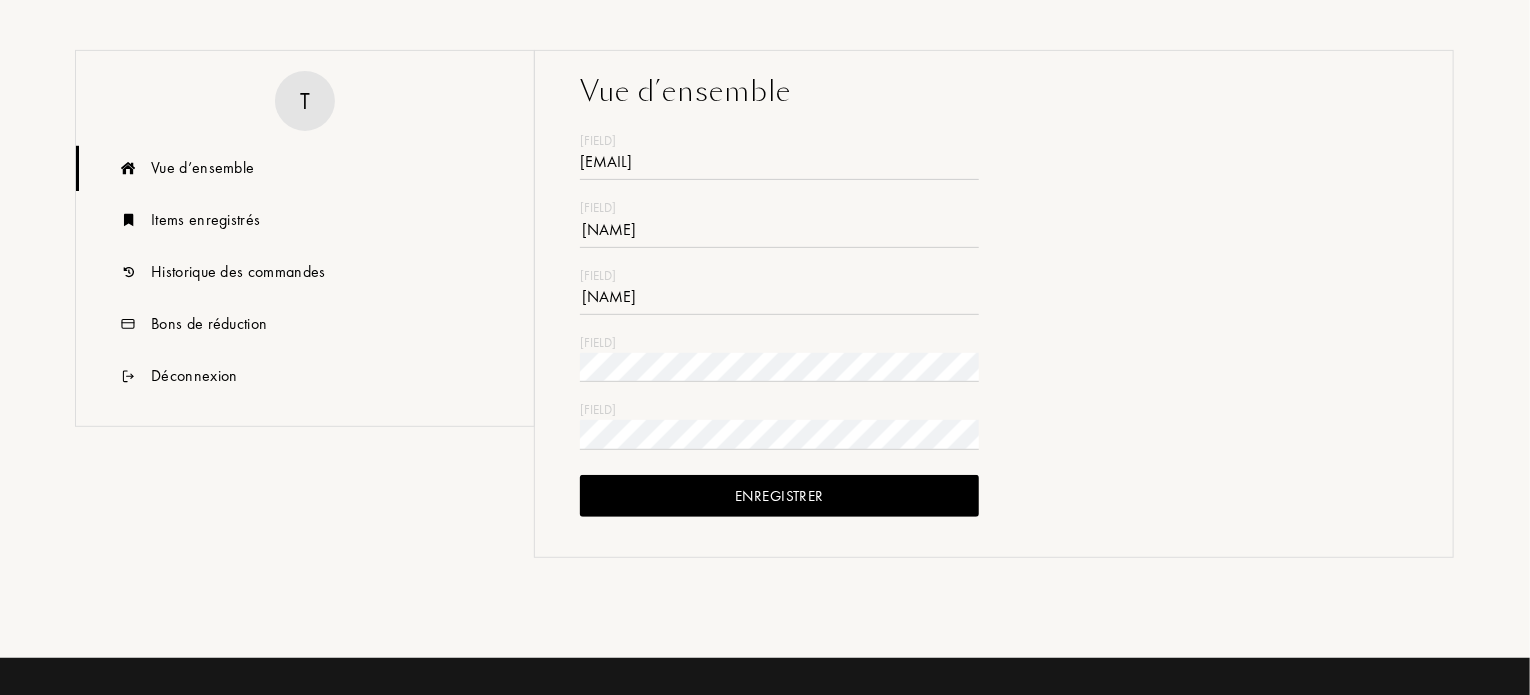 click on "Vue d’ensemble" at bounding box center (202, 168) 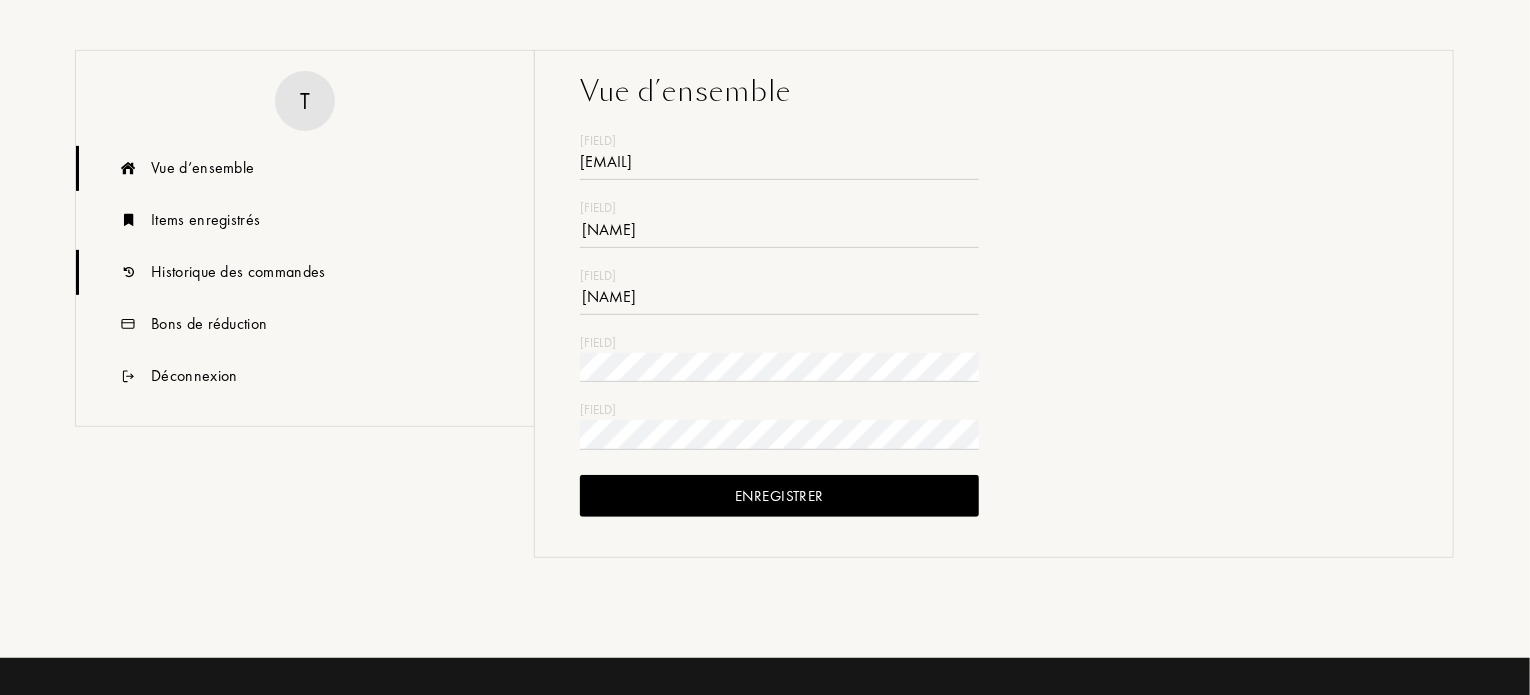 click on "Historique des commandes" at bounding box center [202, 168] 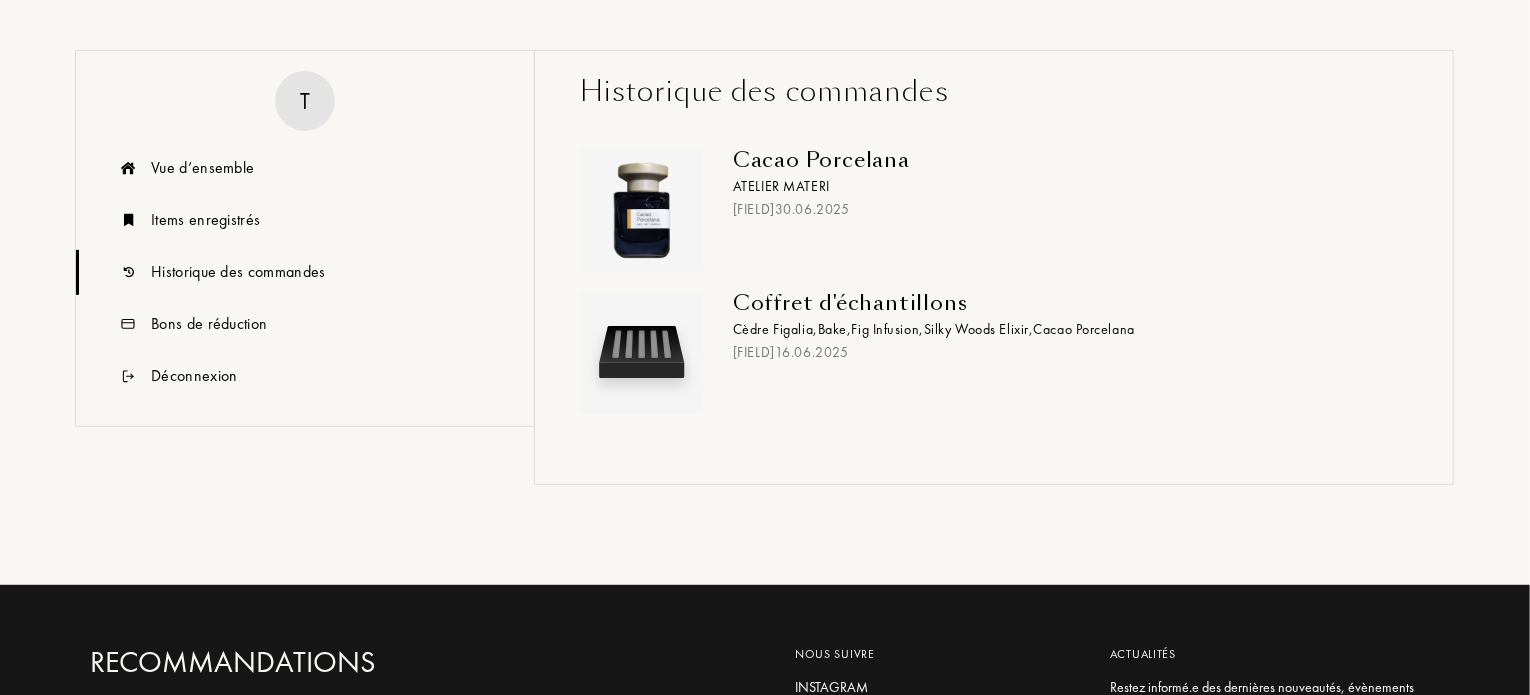 click on "Cacao Porcelana" at bounding box center (1063, 160) 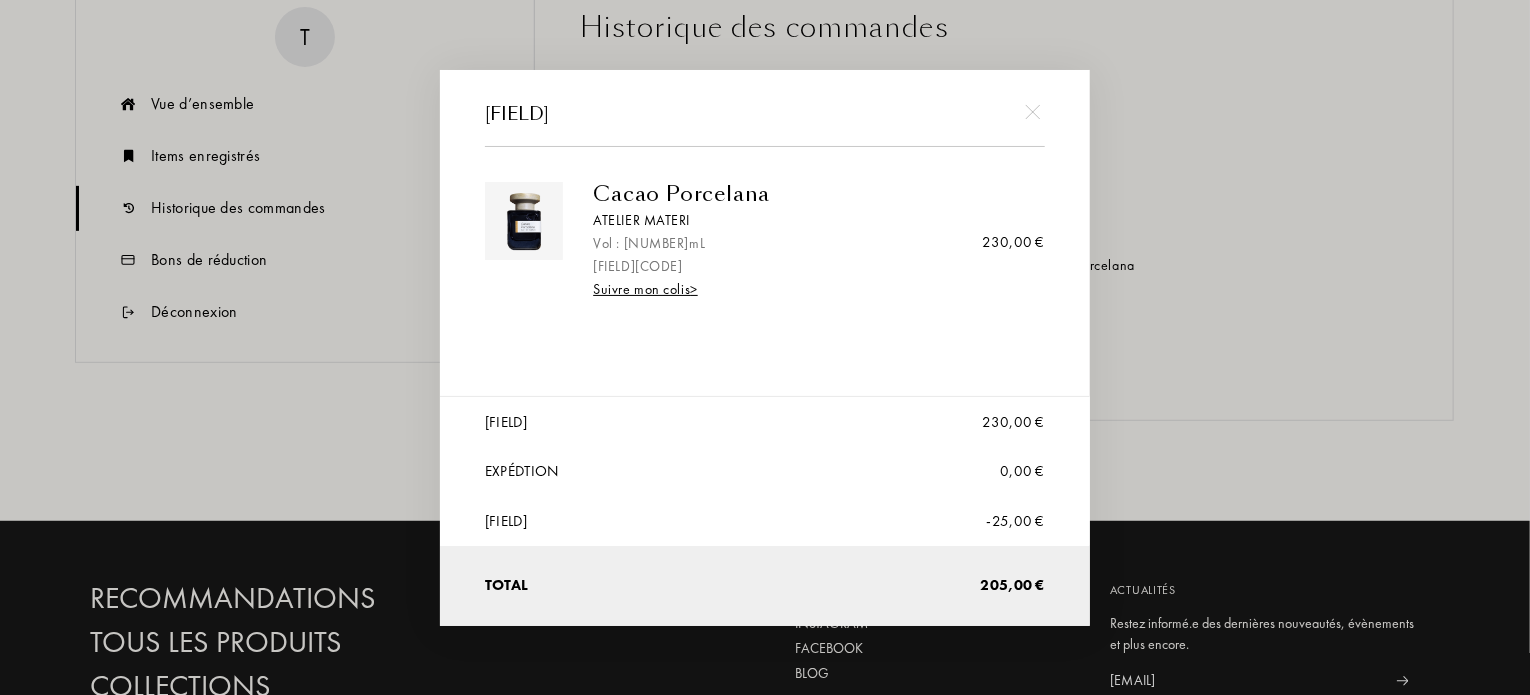 scroll, scrollTop: 300, scrollLeft: 0, axis: vertical 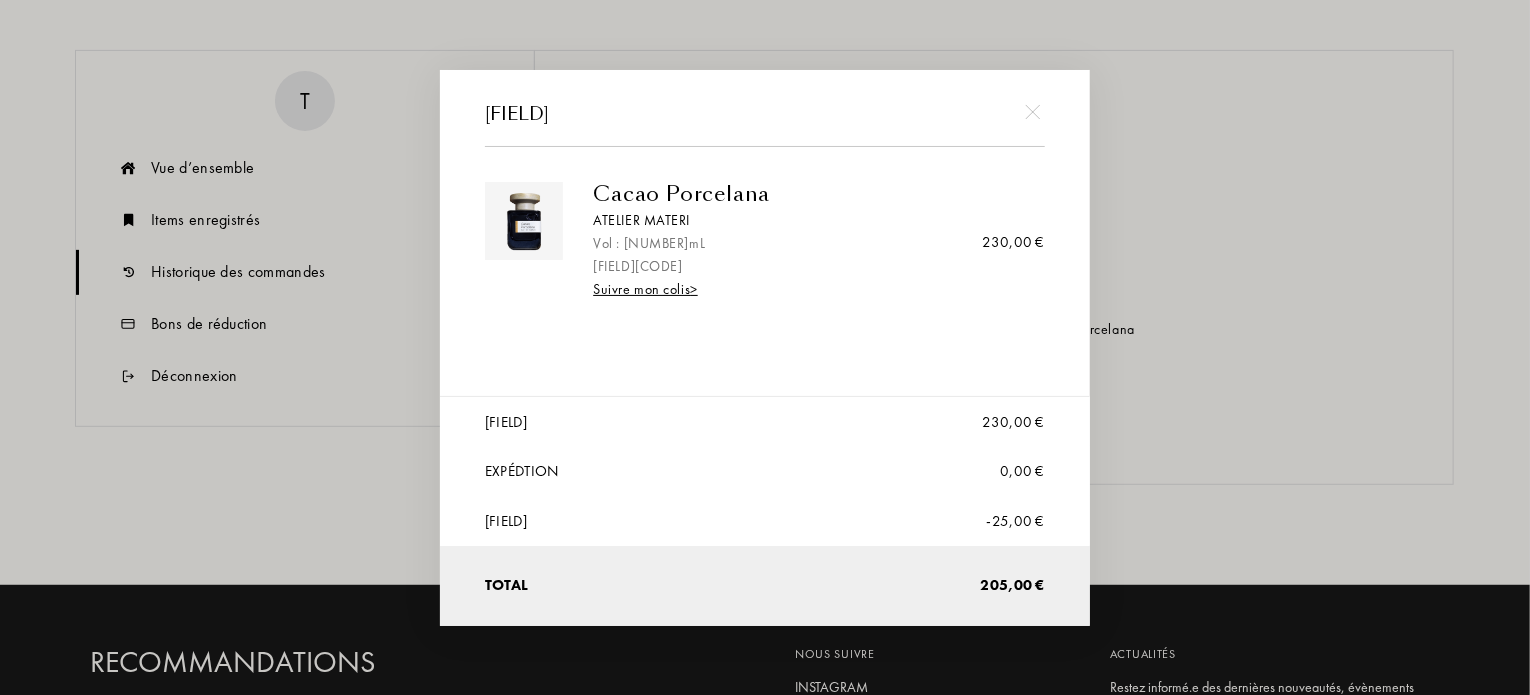 click at bounding box center [768, 347] 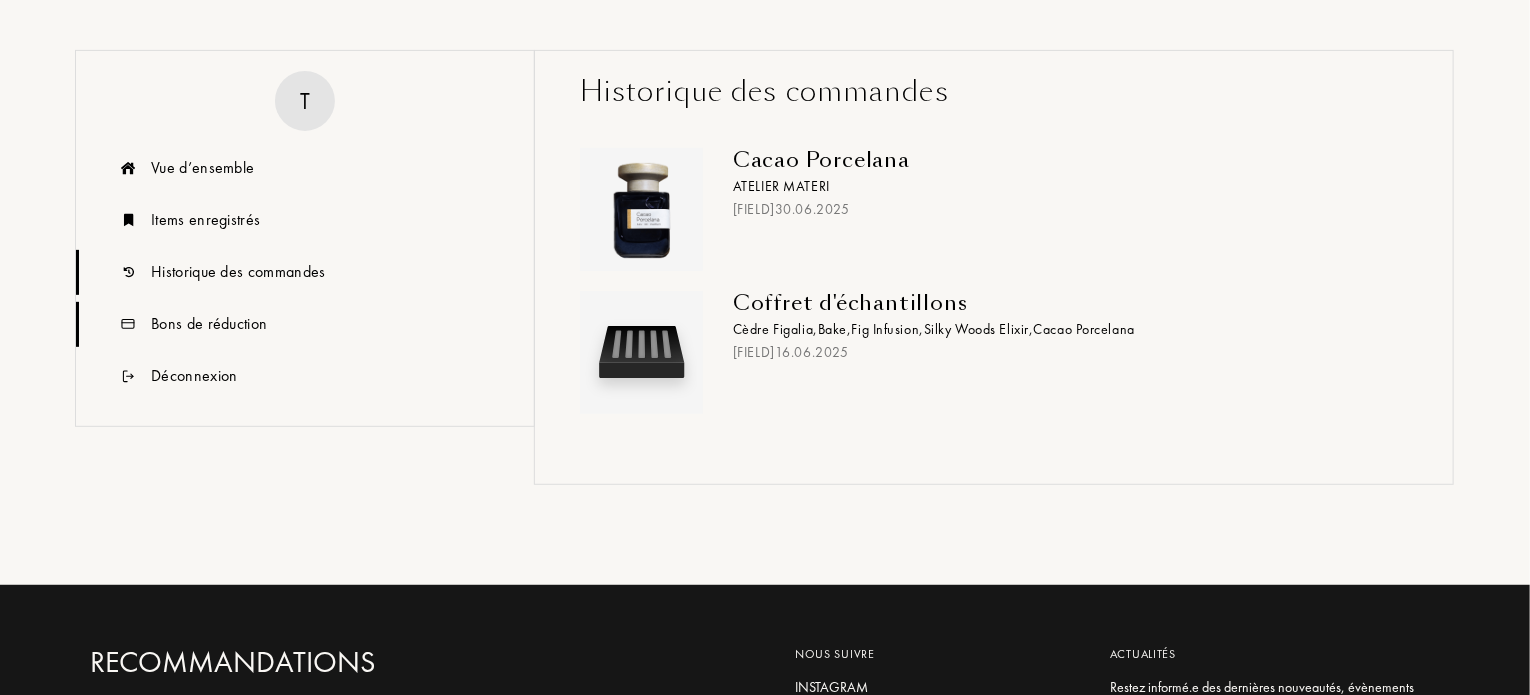 click on "Bons de réduction" at bounding box center [202, 168] 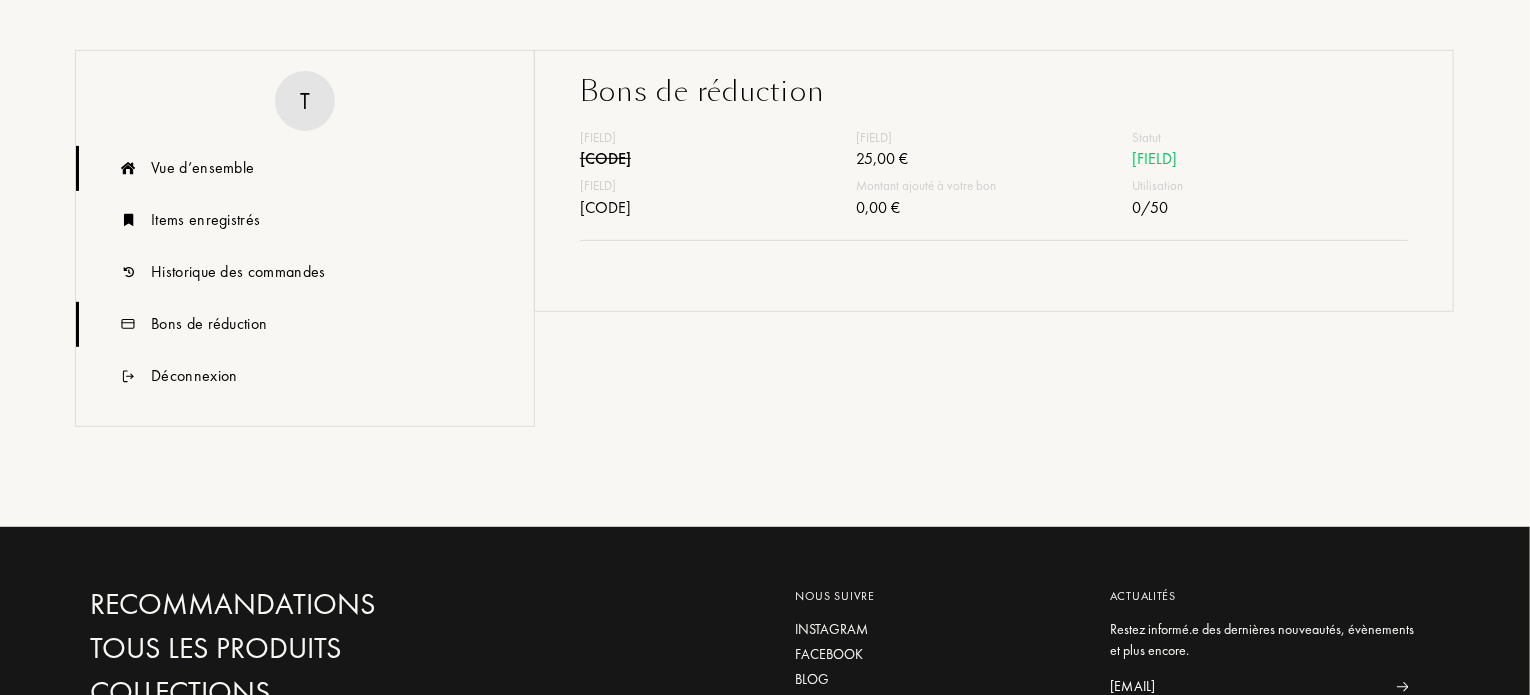 click on "Vue d’ensemble" at bounding box center (202, 168) 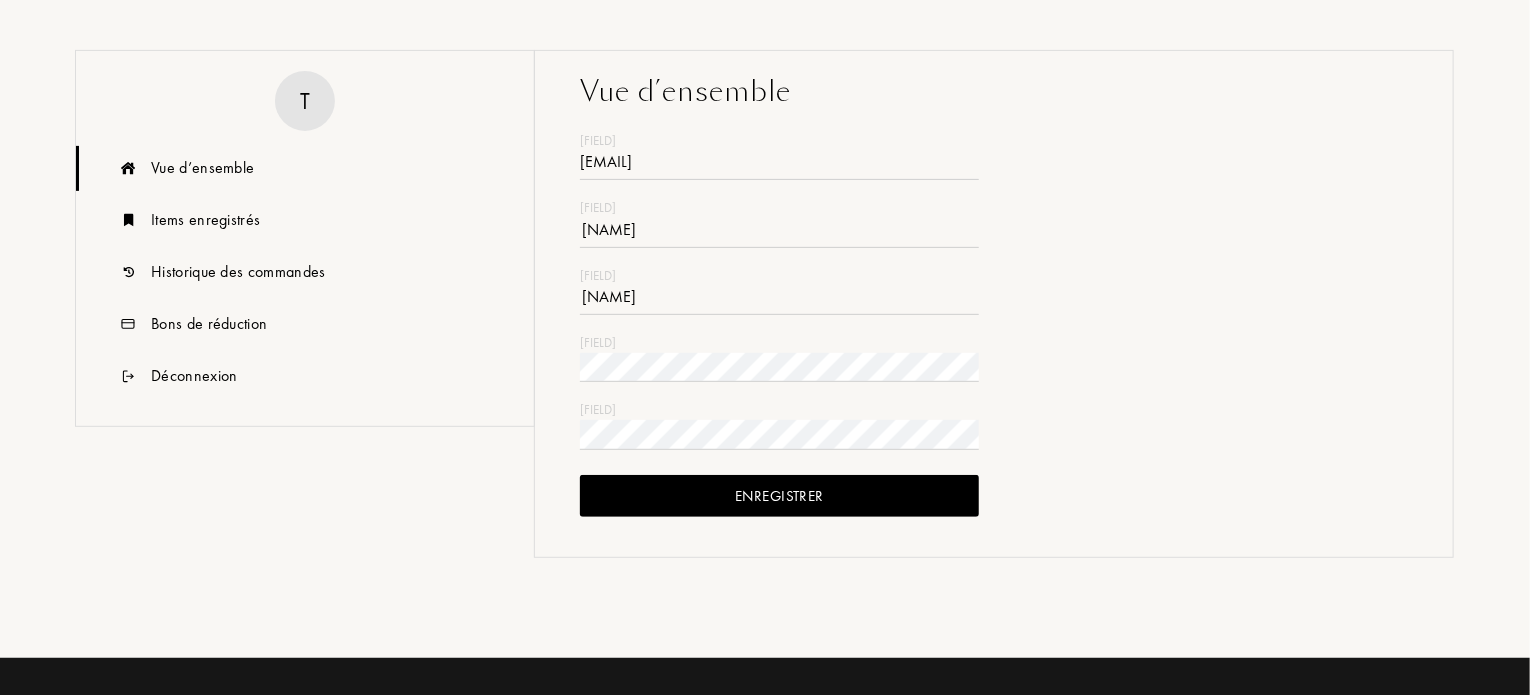 click on "T" at bounding box center [305, 100] 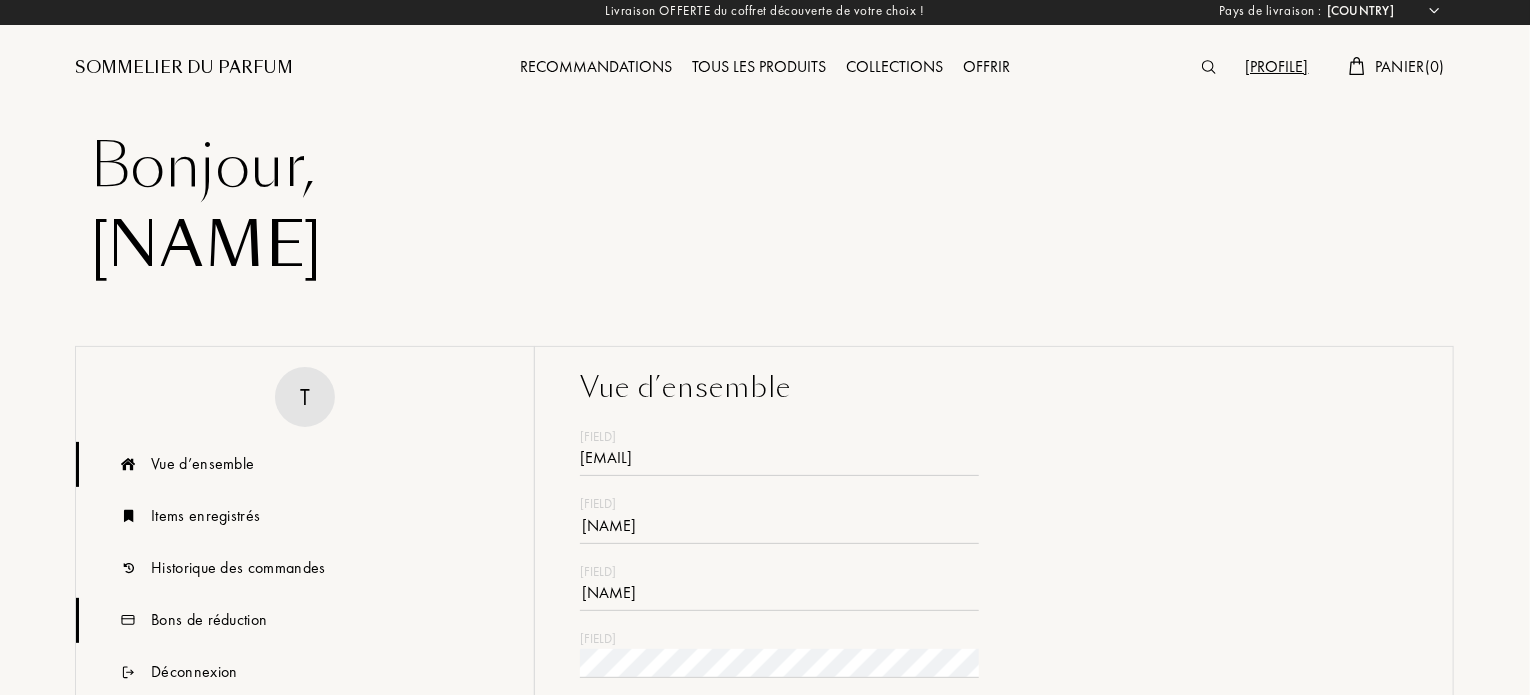 scroll, scrollTop: 0, scrollLeft: 0, axis: both 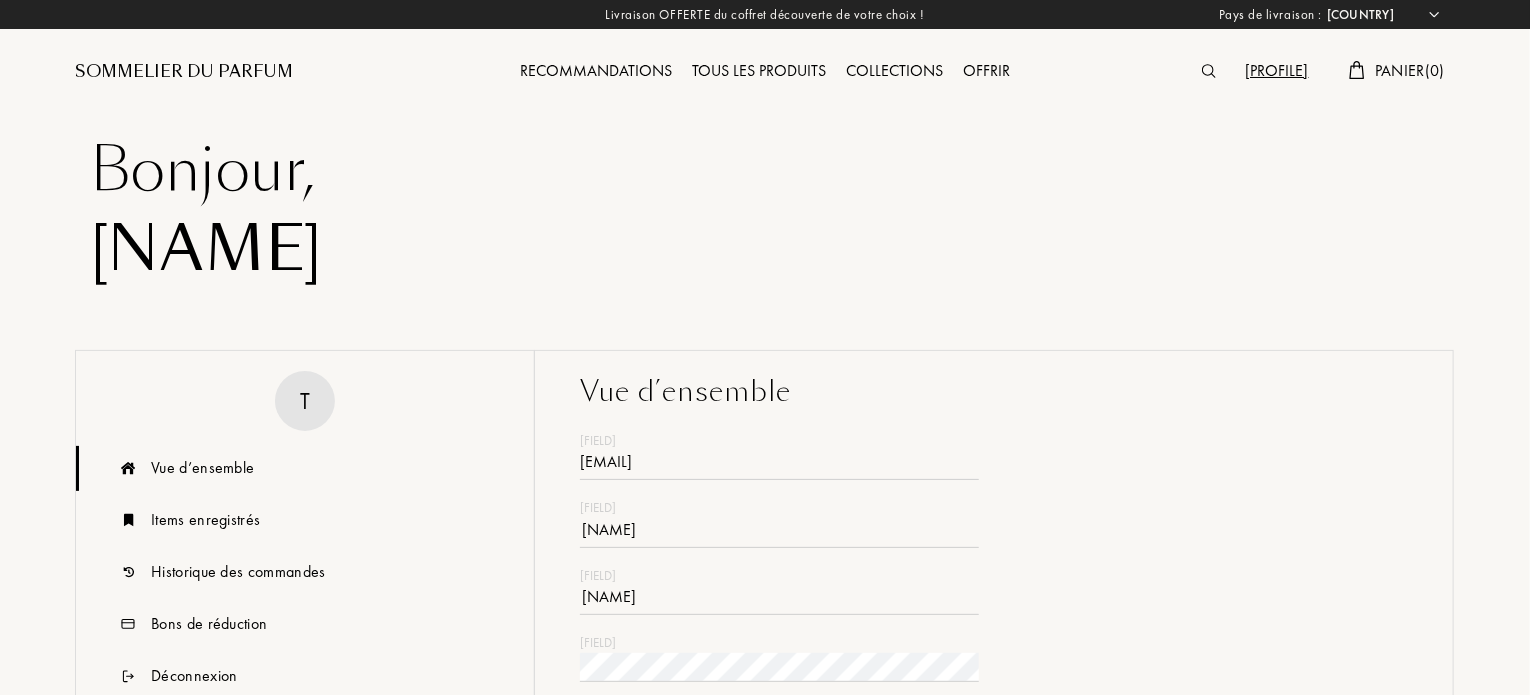 click on "Panier  ( 0 )" at bounding box center (1410, 70) 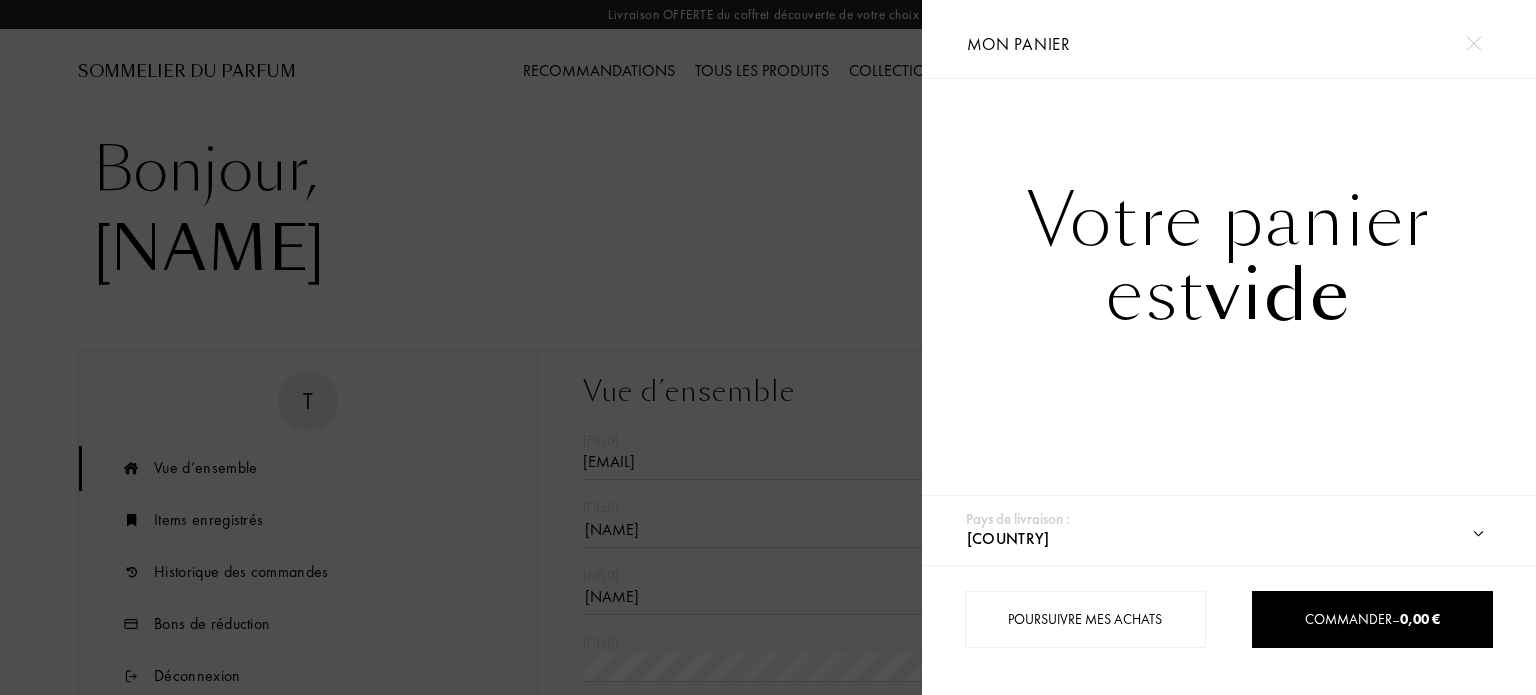 click at bounding box center [461, 347] 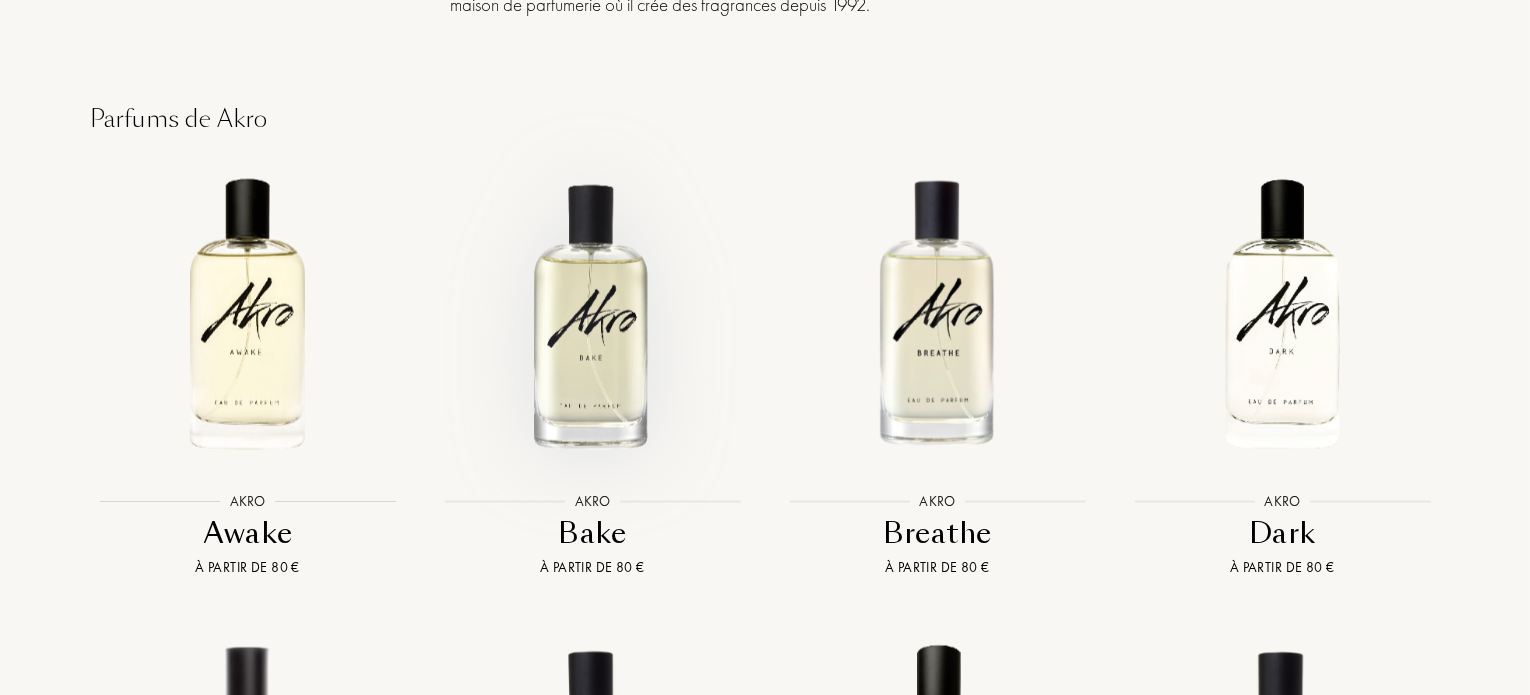 scroll, scrollTop: 1600, scrollLeft: 0, axis: vertical 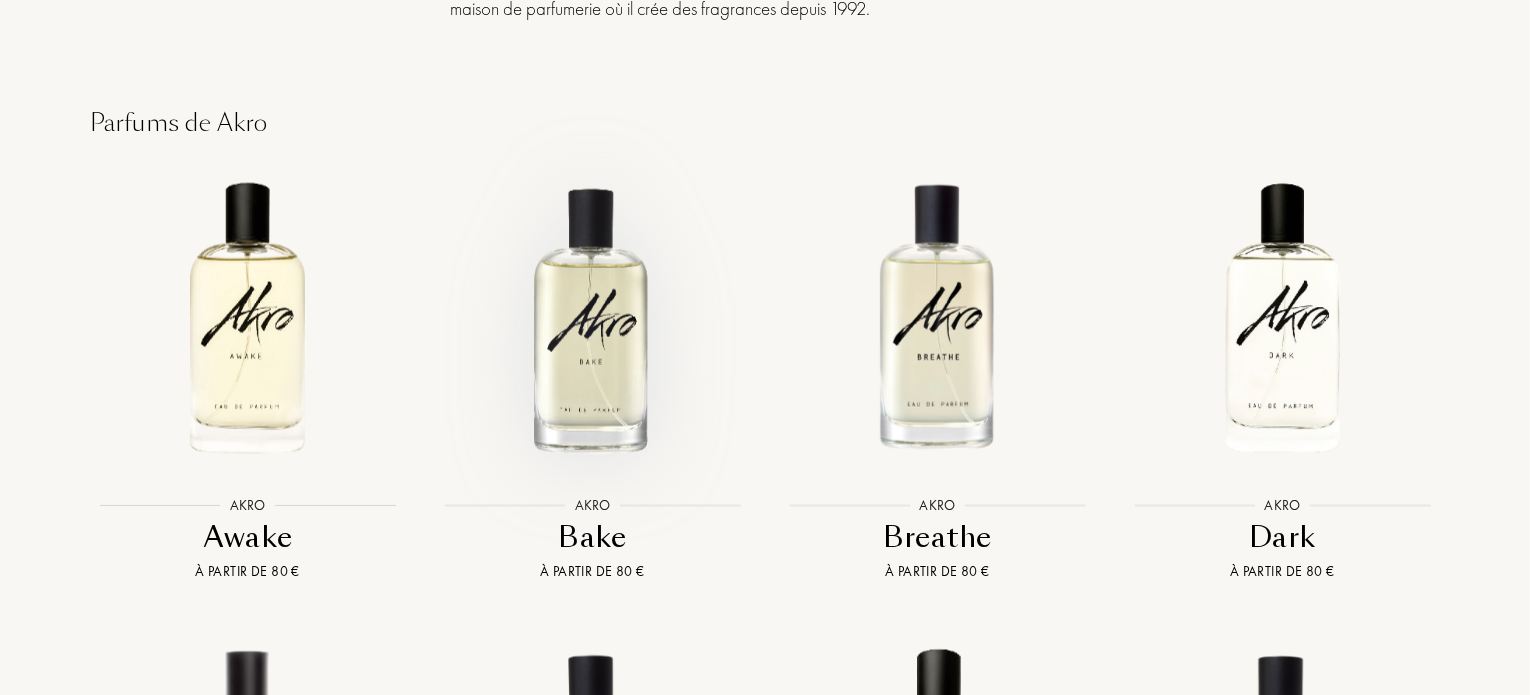 click at bounding box center [592, 318] 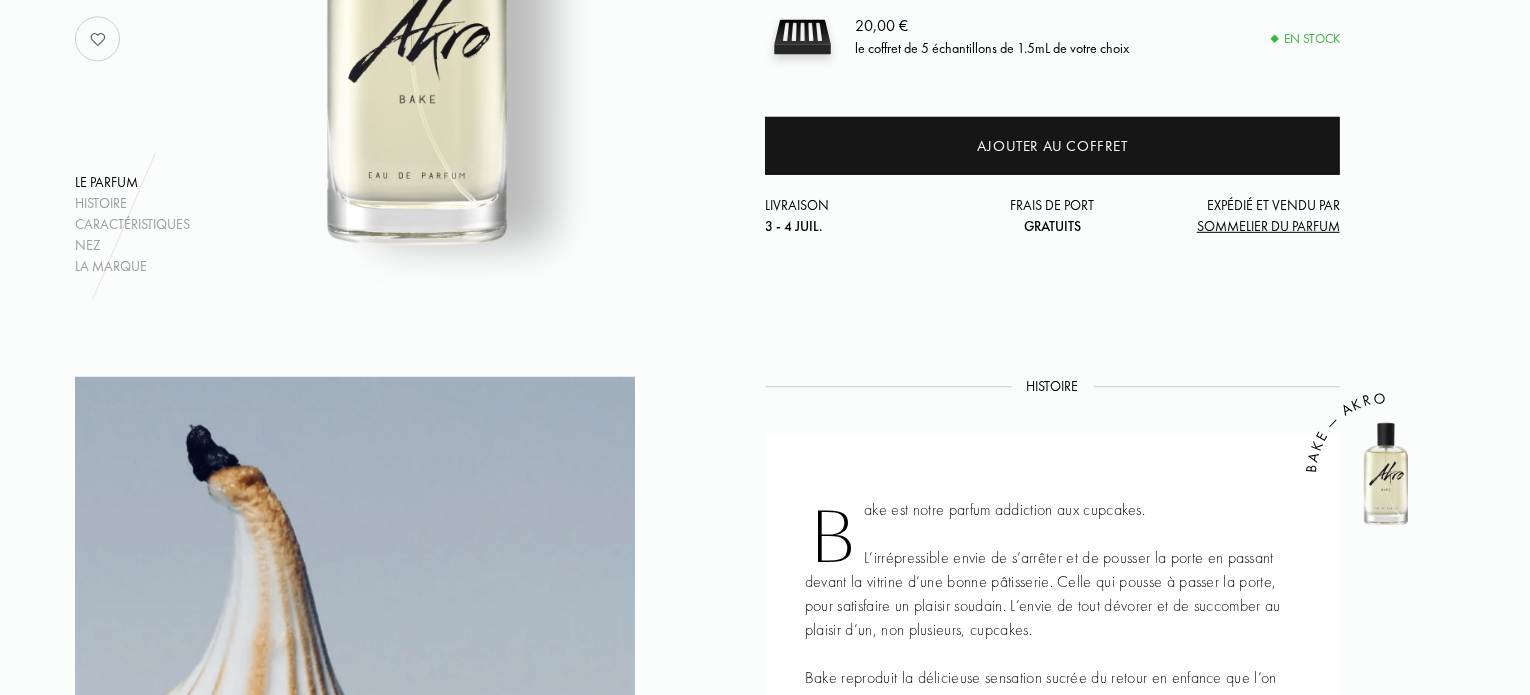 scroll, scrollTop: 300, scrollLeft: 0, axis: vertical 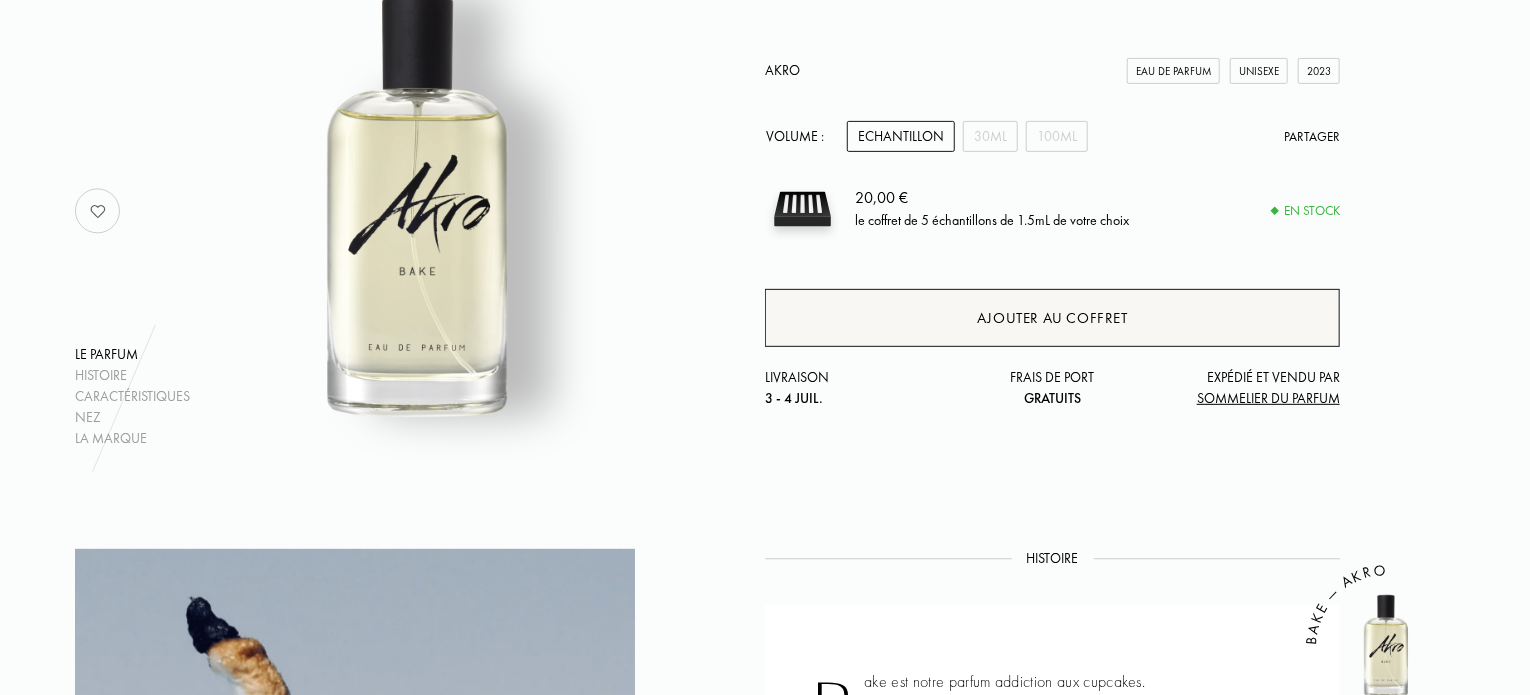 click on "Ajouter au coffret" at bounding box center (1052, 318) 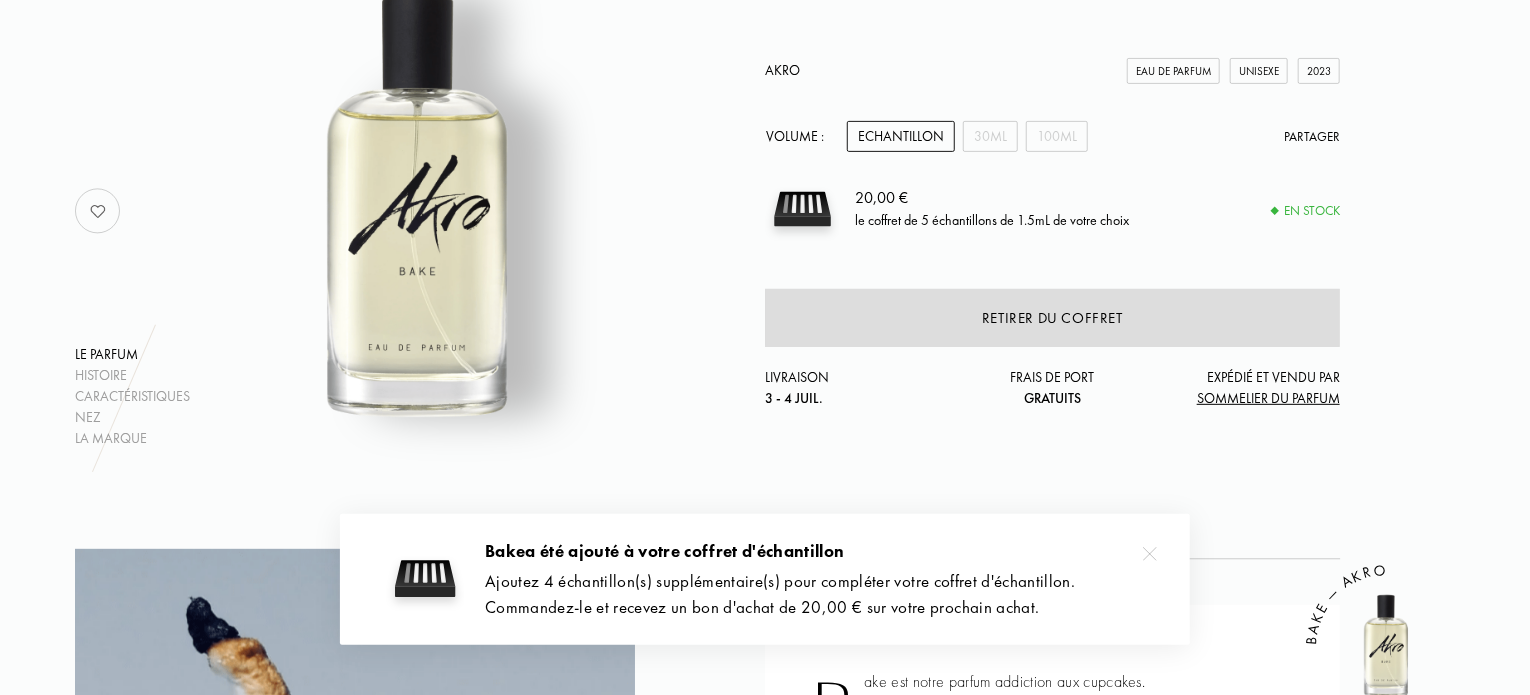 click at bounding box center (1150, 554) 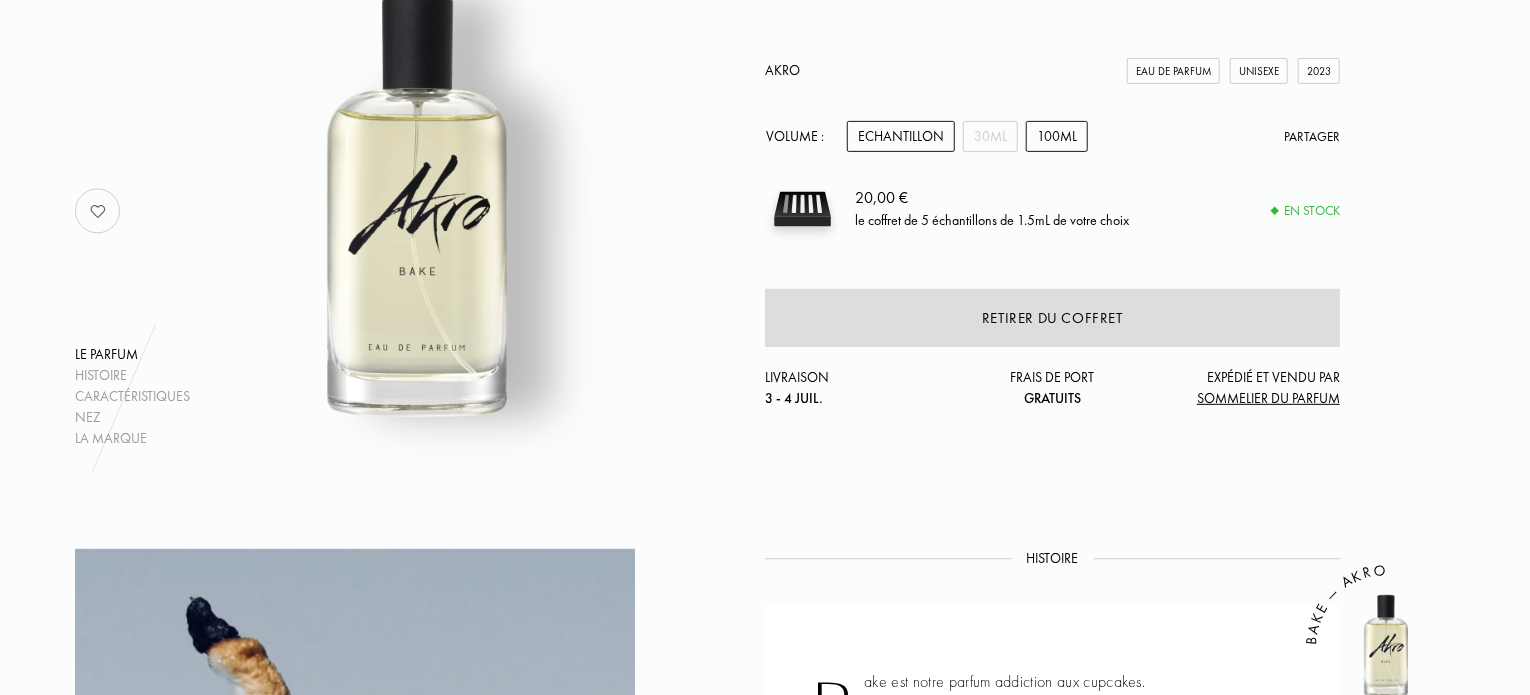 click on "100mL" at bounding box center [1057, 136] 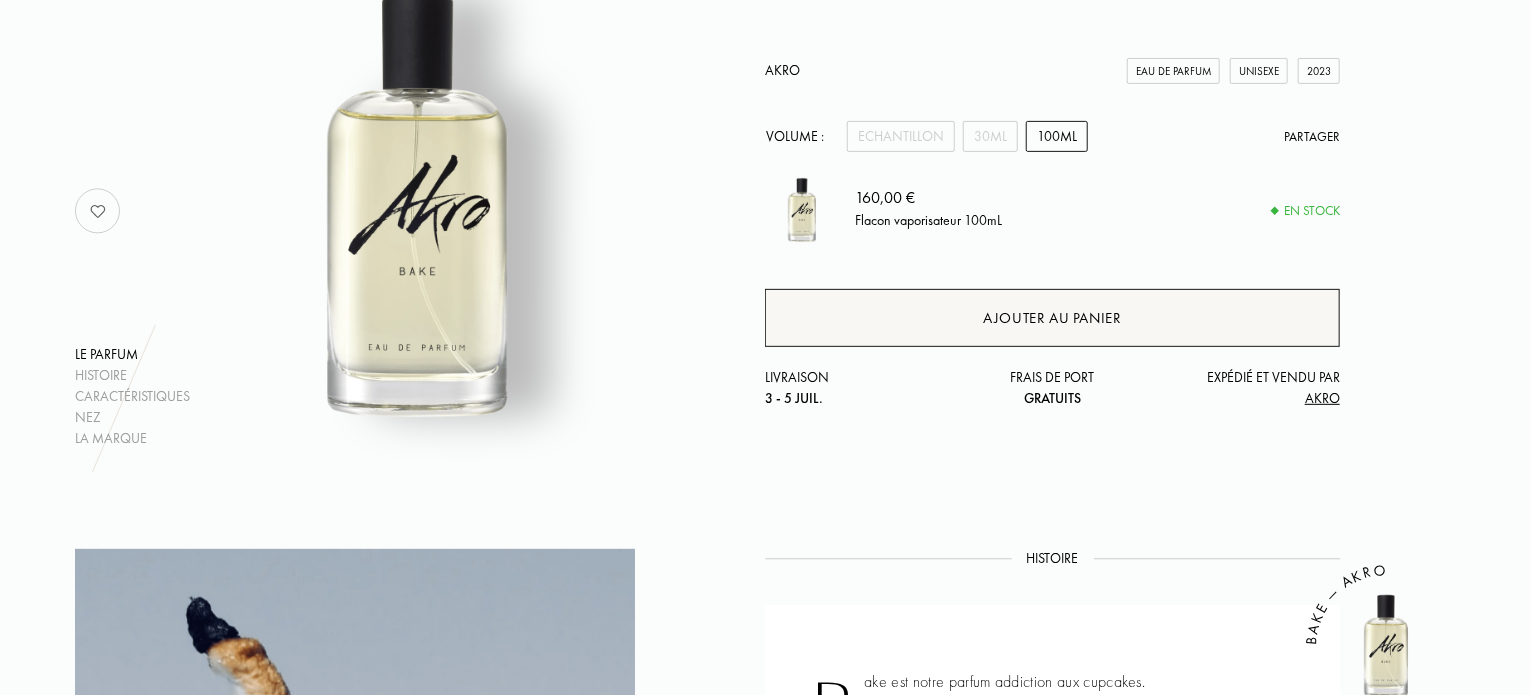 click on "Ajouter au panier" at bounding box center [1052, 318] 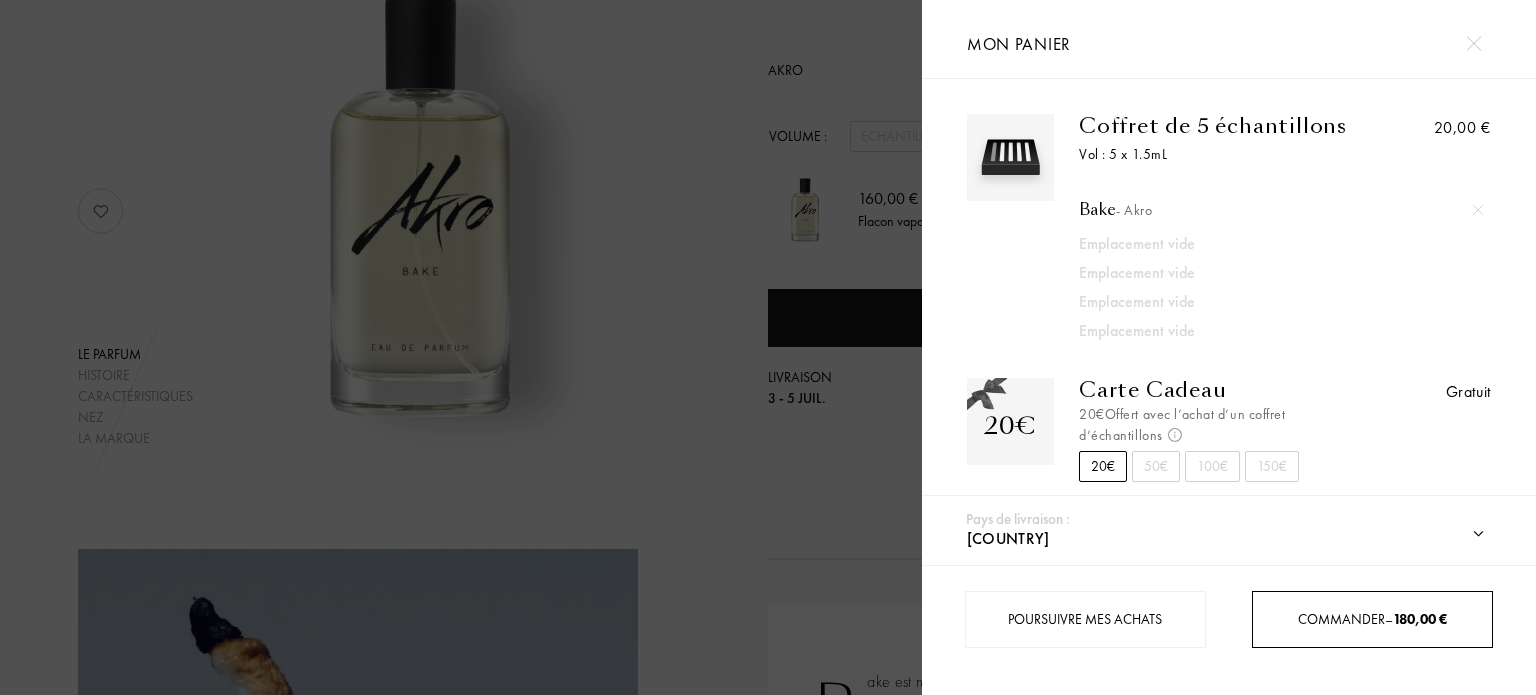 click on "Commander  –  180,00 €" at bounding box center (1372, 619) 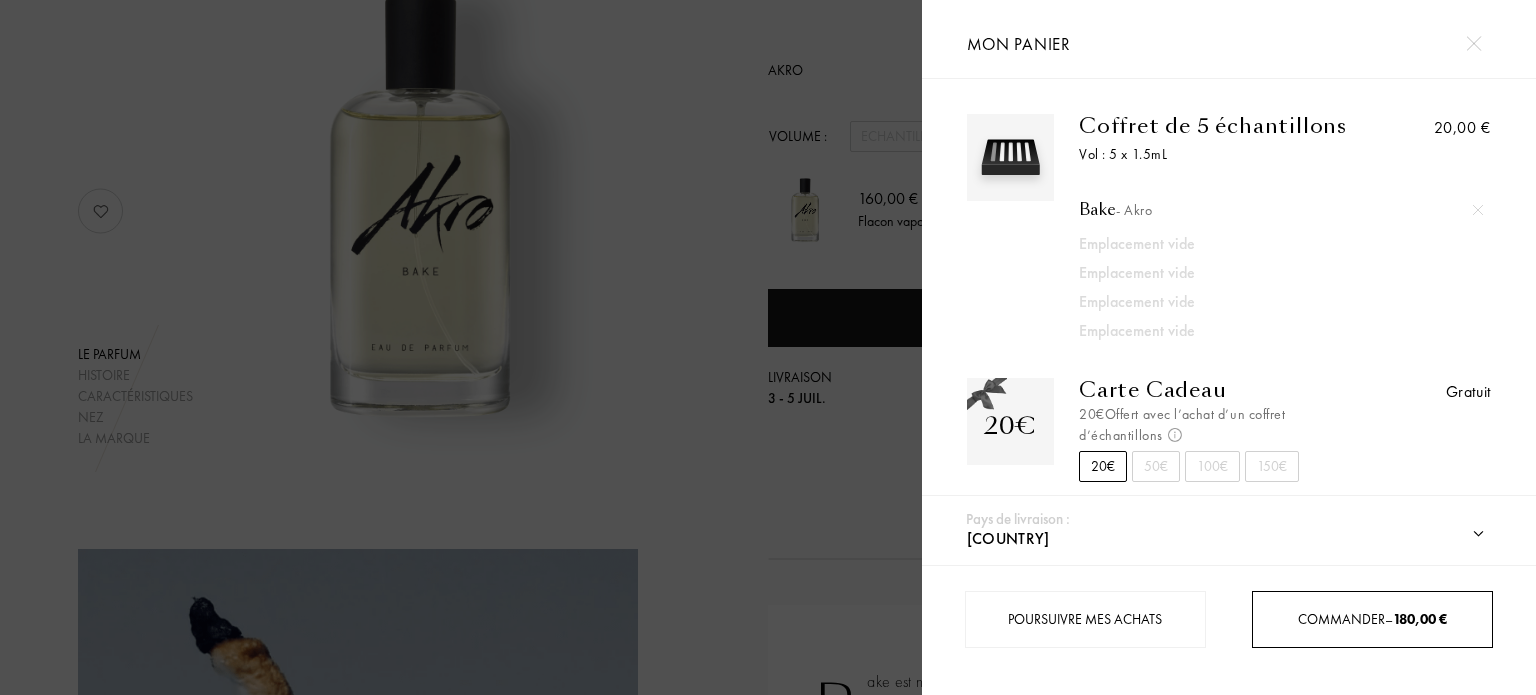 click on "Commander  –  180,00 €" at bounding box center (1372, 619) 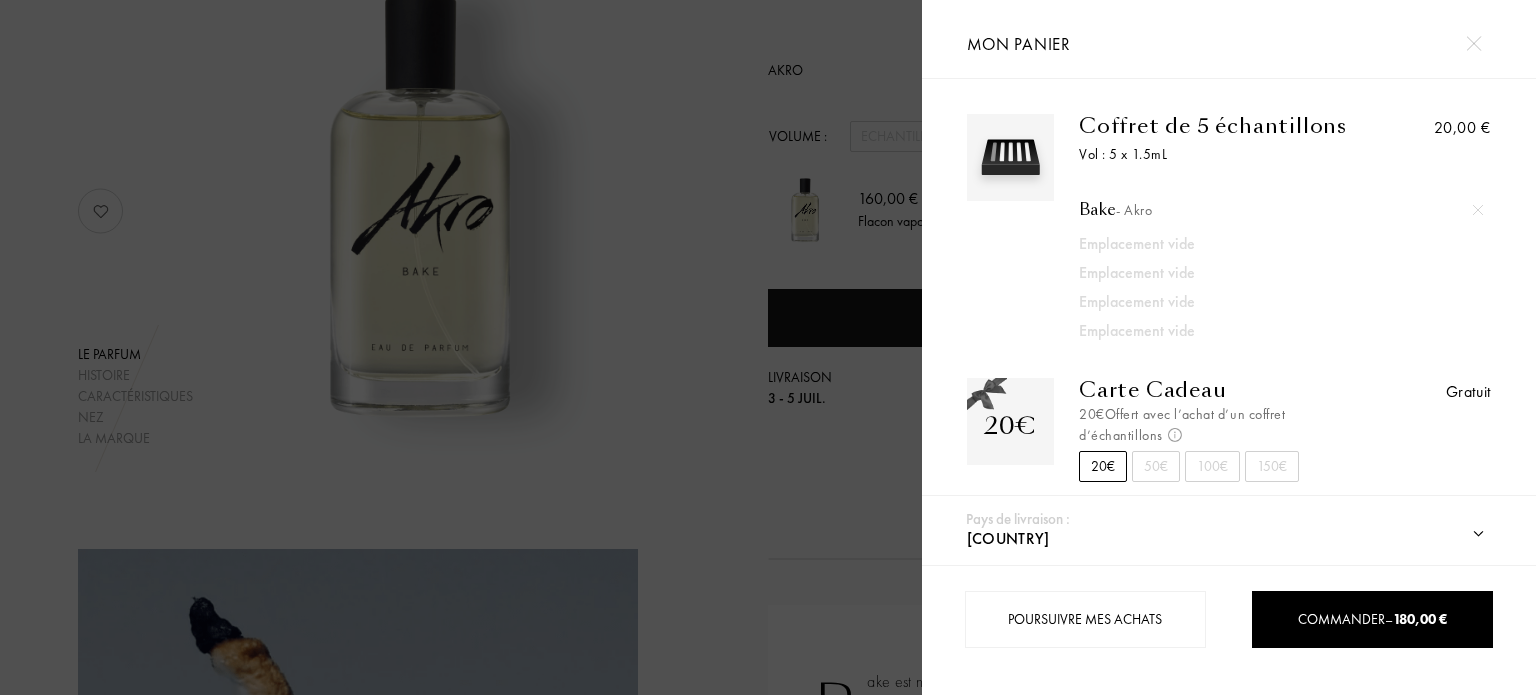 click at bounding box center (1478, 210) 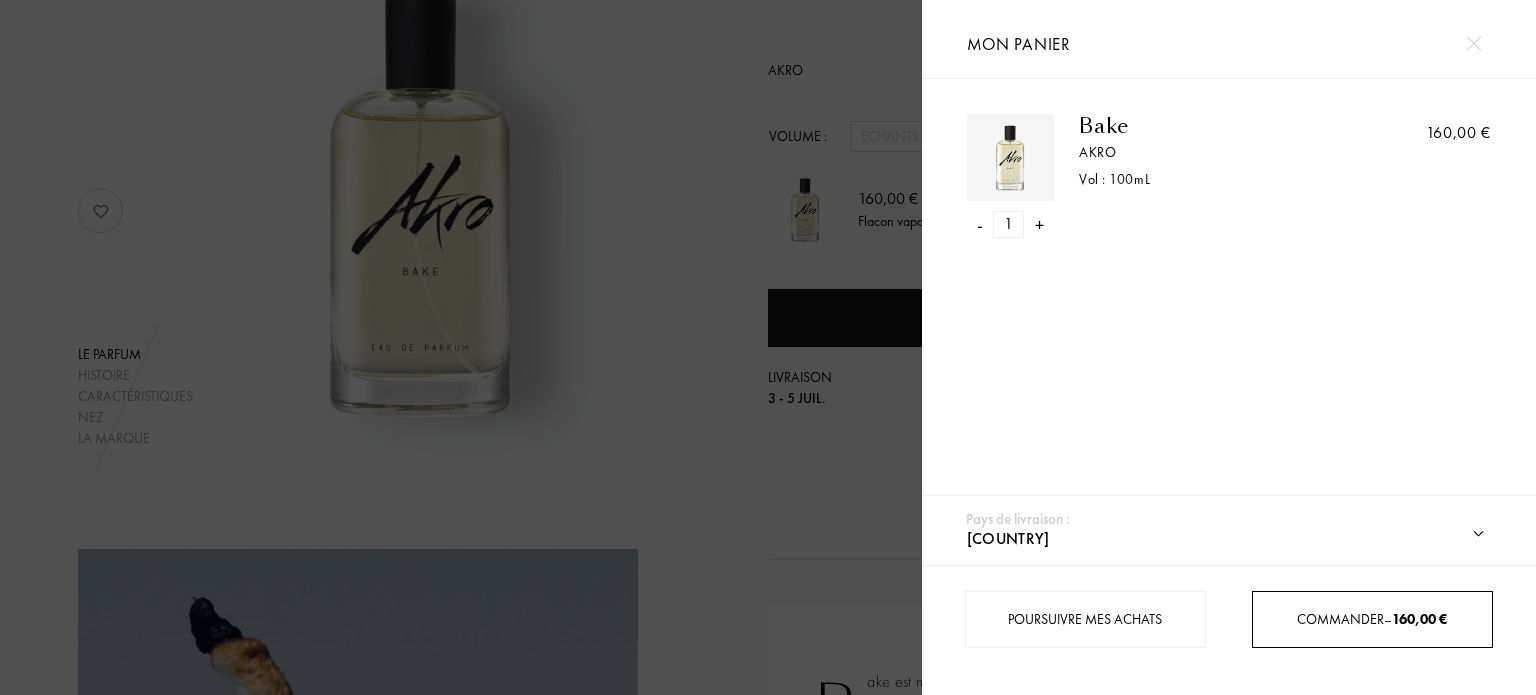 click on "Commander  –  160,00 €" at bounding box center (1372, 619) 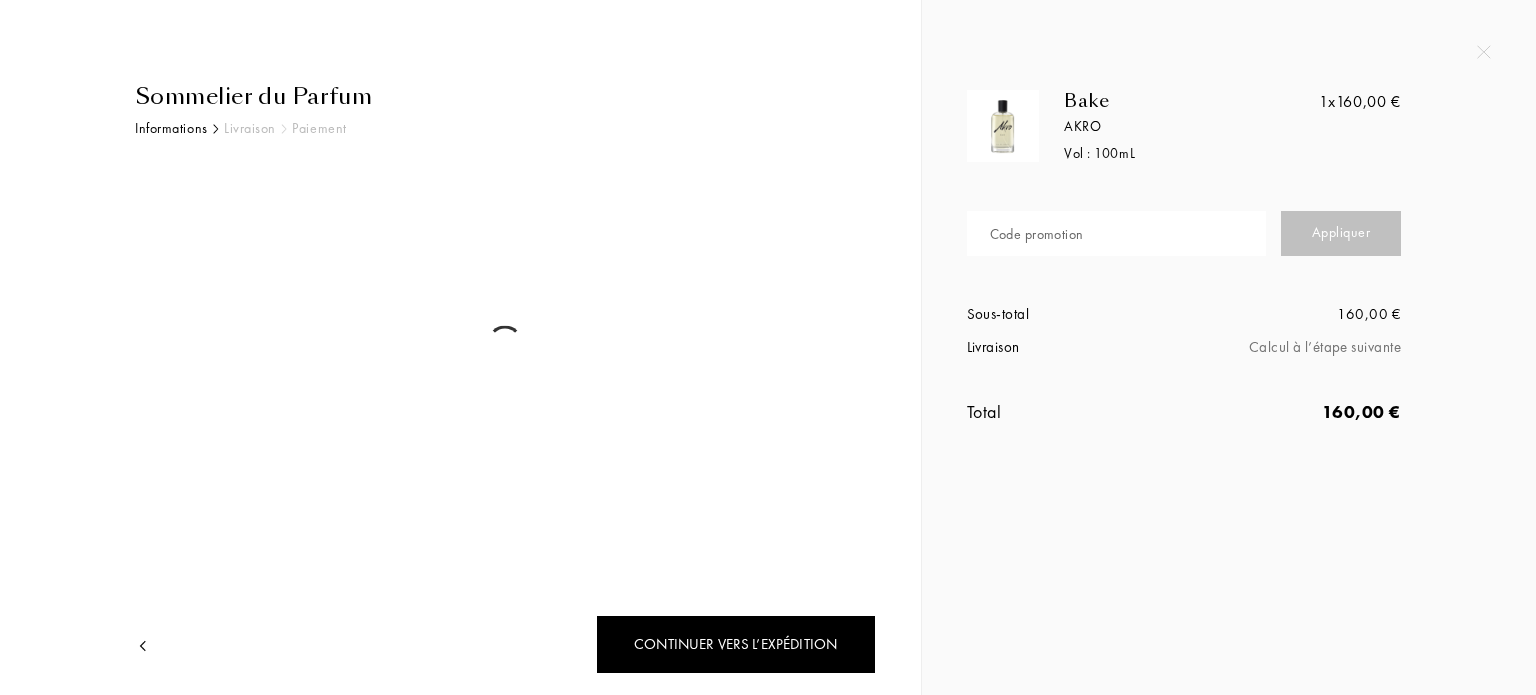 scroll, scrollTop: 0, scrollLeft: 0, axis: both 